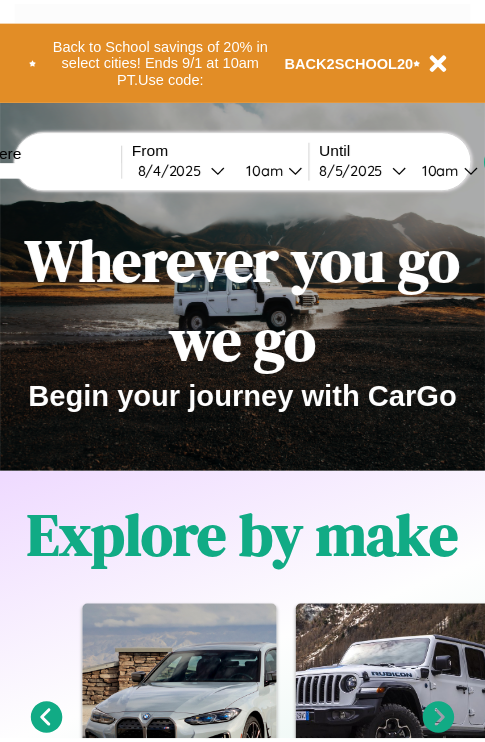 scroll, scrollTop: 0, scrollLeft: 0, axis: both 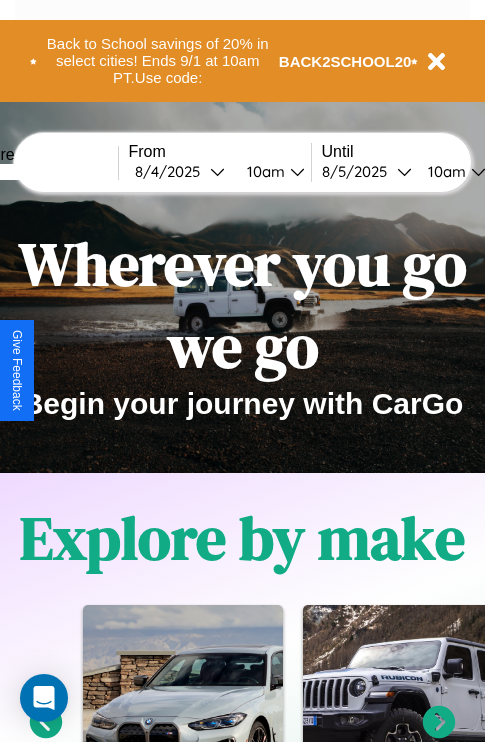 click at bounding box center [43, 172] 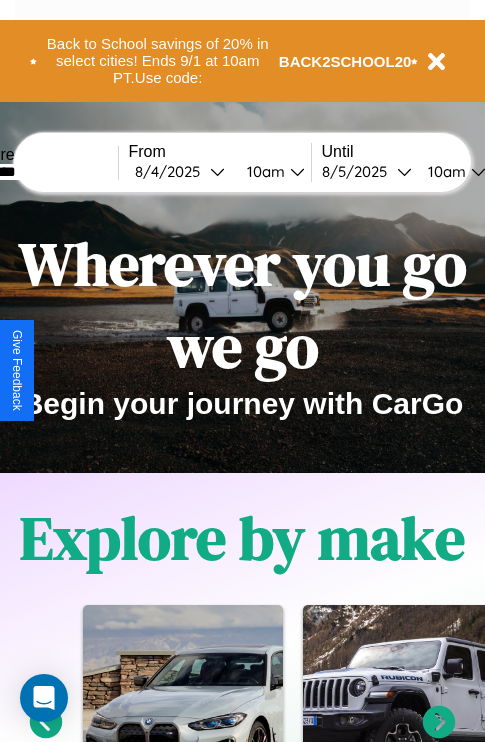 type on "********" 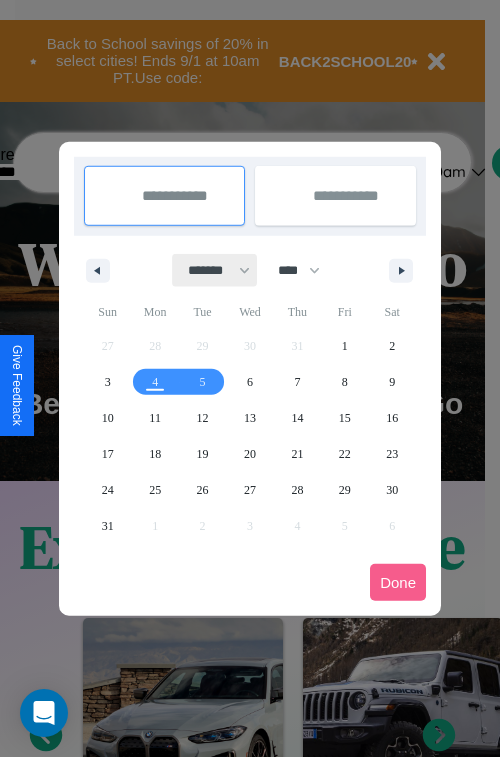 click on "******* ******** ***** ***** *** **** **** ****** ********* ******* ******** ********" at bounding box center [215, 270] 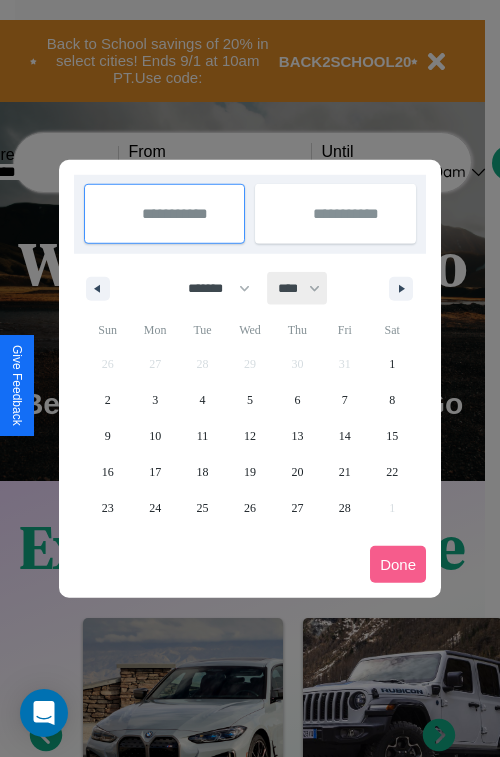 click on "**** **** **** **** **** **** **** **** **** **** **** **** **** **** **** **** **** **** **** **** **** **** **** **** **** **** **** **** **** **** **** **** **** **** **** **** **** **** **** **** **** **** **** **** **** **** **** **** **** **** **** **** **** **** **** **** **** **** **** **** **** **** **** **** **** **** **** **** **** **** **** **** **** **** **** **** **** **** **** **** **** **** **** **** **** **** **** **** **** **** **** **** **** **** **** **** **** **** **** **** **** **** **** **** **** **** **** **** **** **** **** **** **** **** **** **** **** **** **** **** ****" at bounding box center (298, 288) 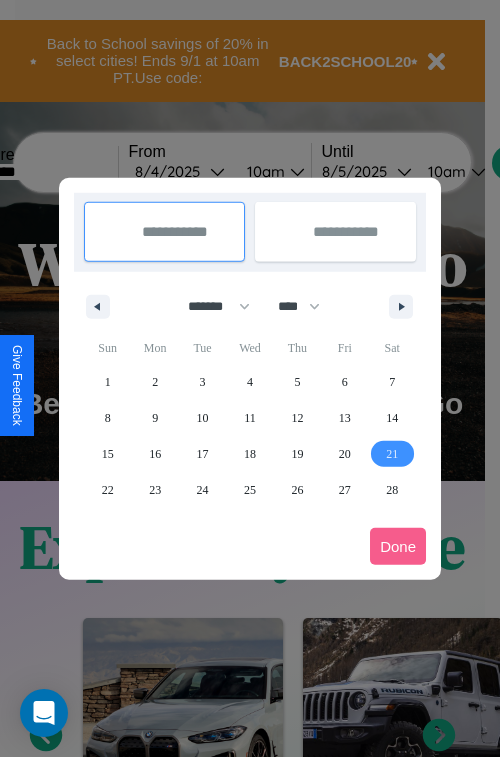 click on "21" at bounding box center (392, 454) 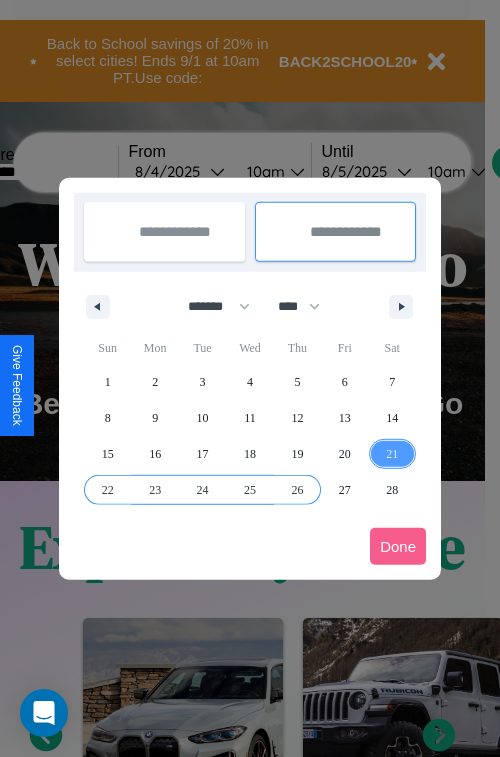 click on "26" at bounding box center [297, 490] 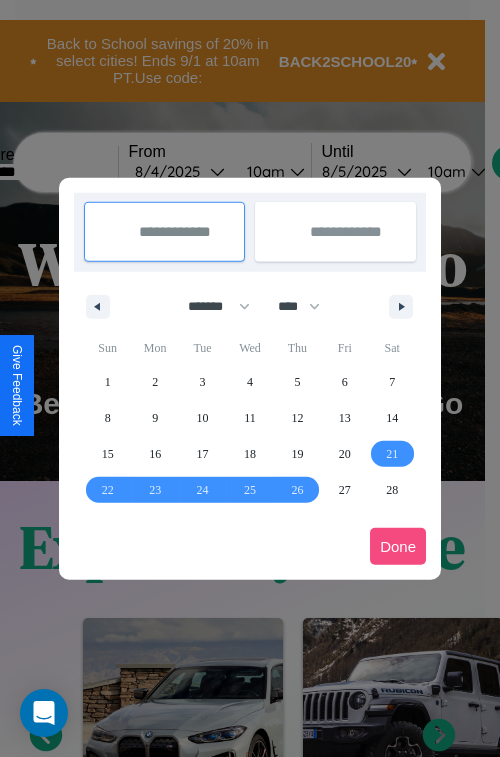 click on "Done" at bounding box center (398, 546) 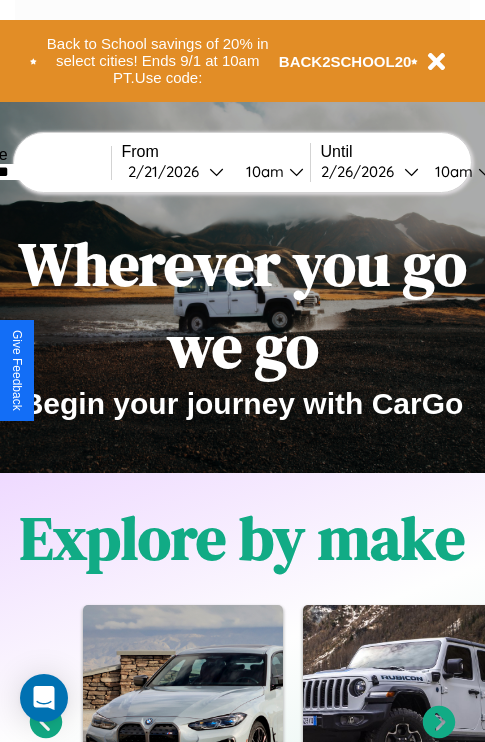 click on "10am" at bounding box center (262, 171) 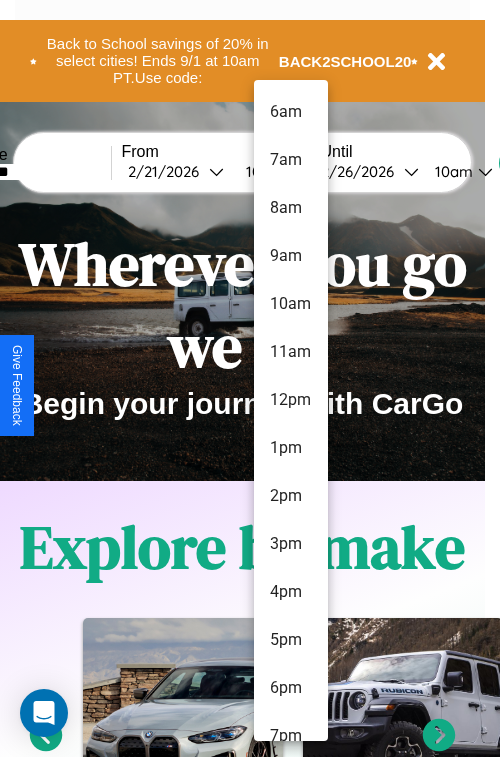 click on "4pm" at bounding box center [291, 592] 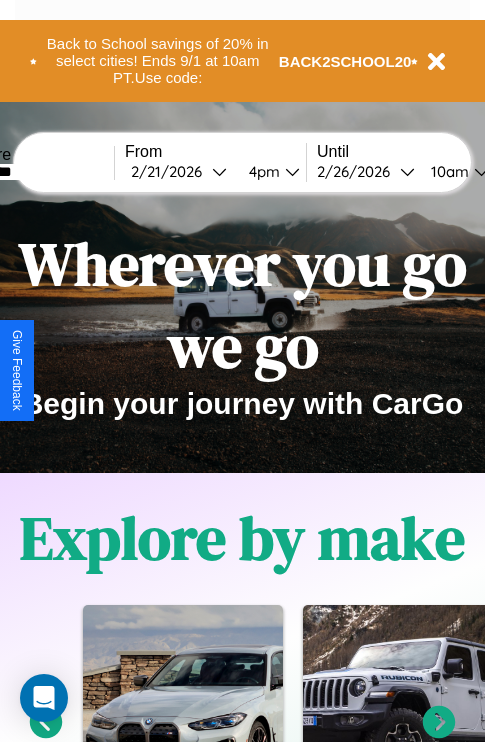 click on "10am" at bounding box center (447, 171) 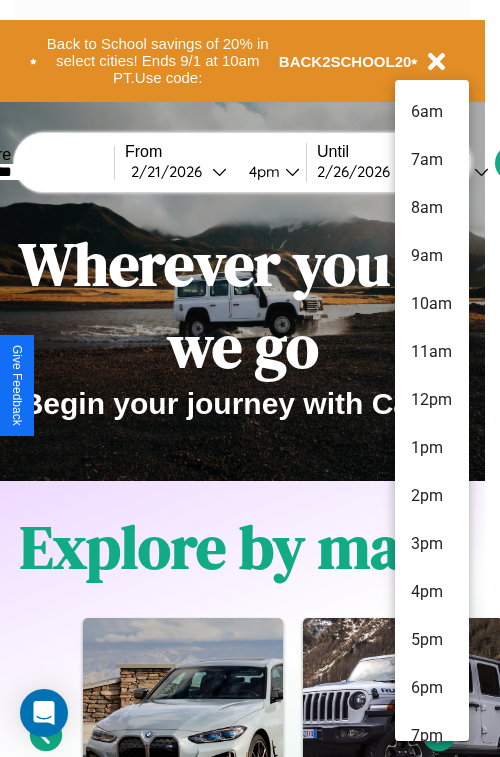 click on "12pm" at bounding box center (432, 400) 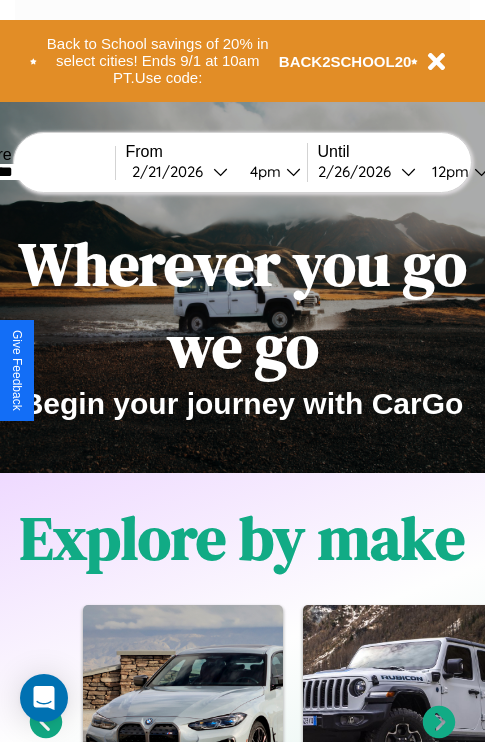 scroll, scrollTop: 0, scrollLeft: 72, axis: horizontal 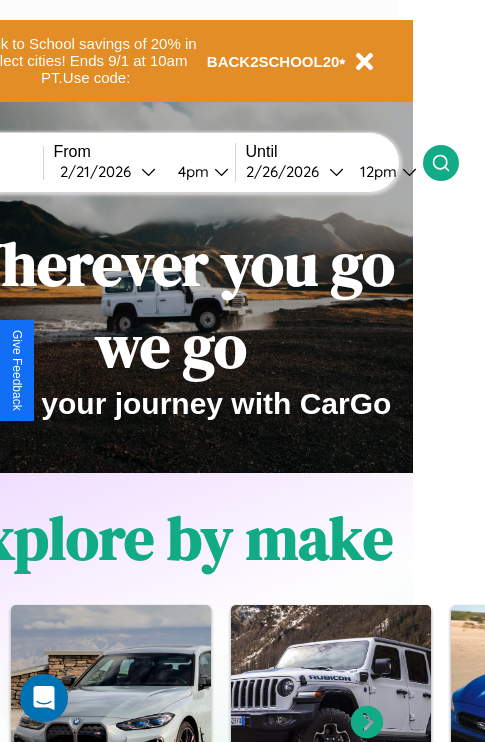 click 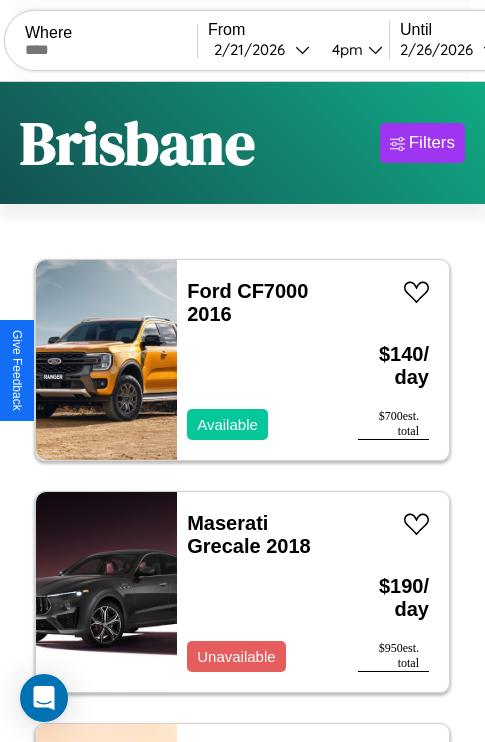 scroll, scrollTop: 95, scrollLeft: 0, axis: vertical 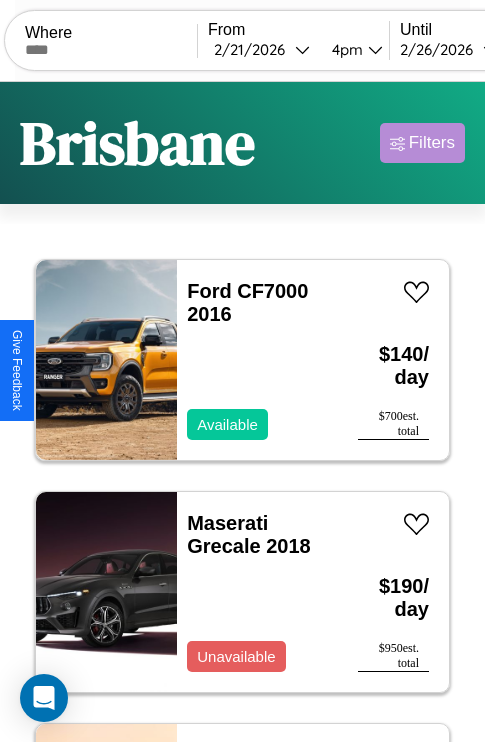 click on "Filters" at bounding box center (432, 143) 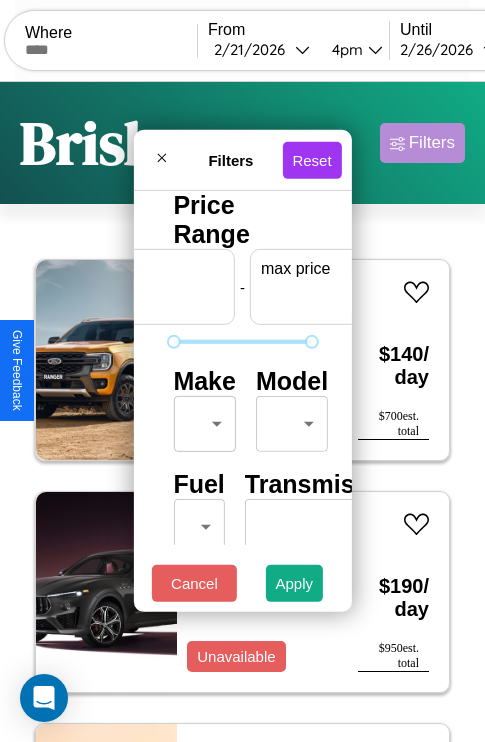 scroll, scrollTop: 0, scrollLeft: 124, axis: horizontal 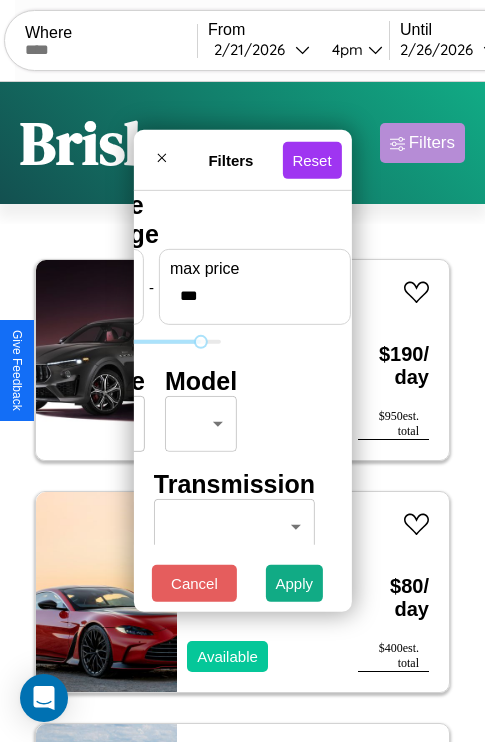 type on "***" 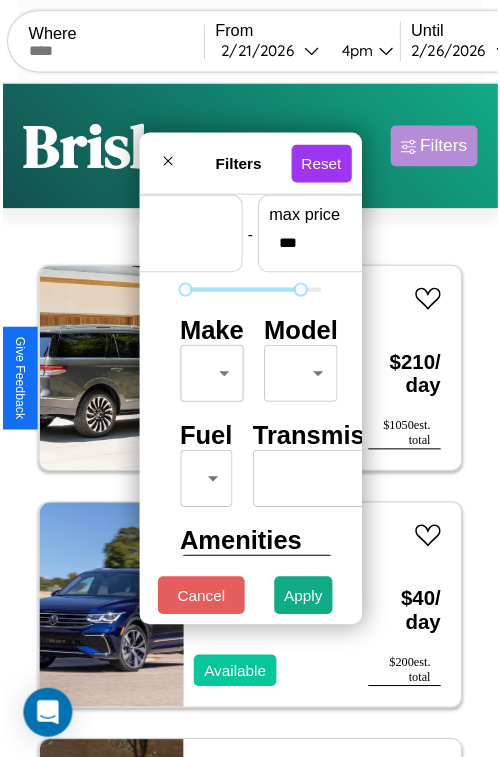 scroll, scrollTop: 59, scrollLeft: 0, axis: vertical 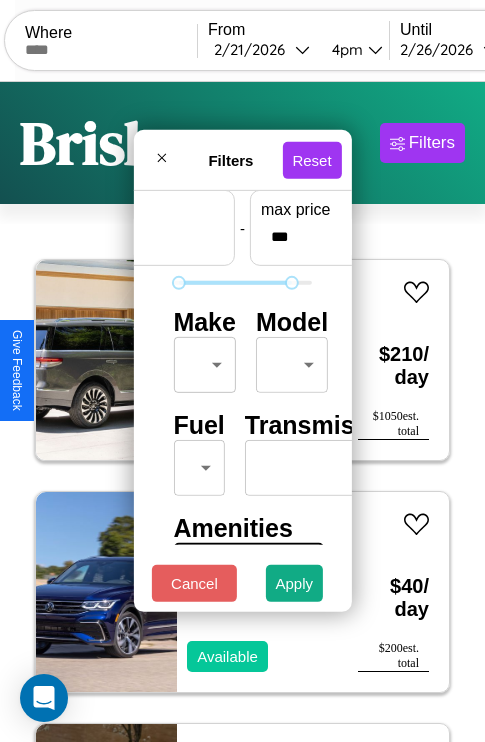 type on "**" 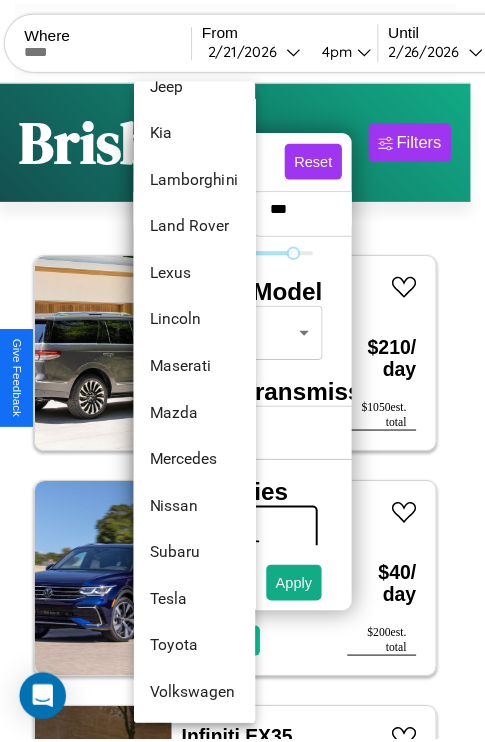 scroll, scrollTop: 1083, scrollLeft: 0, axis: vertical 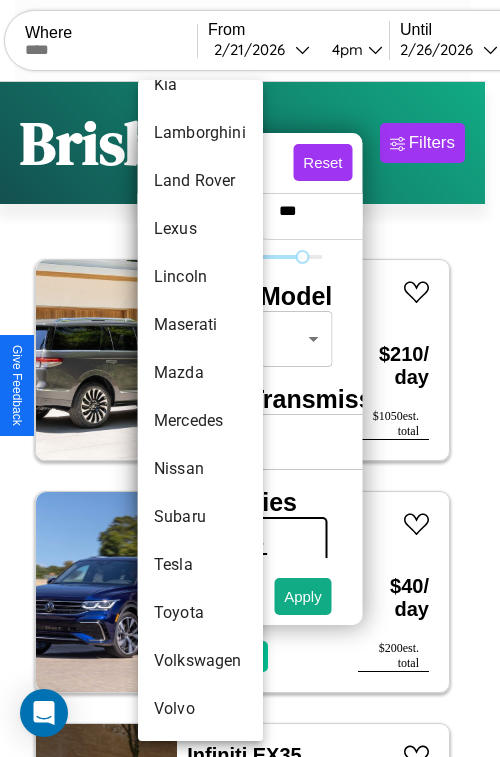 click on "Tesla" at bounding box center (200, 565) 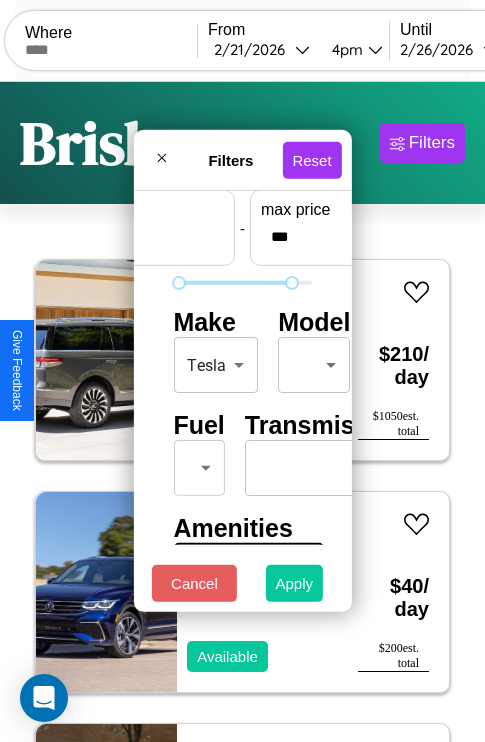 click on "Apply" at bounding box center (295, 583) 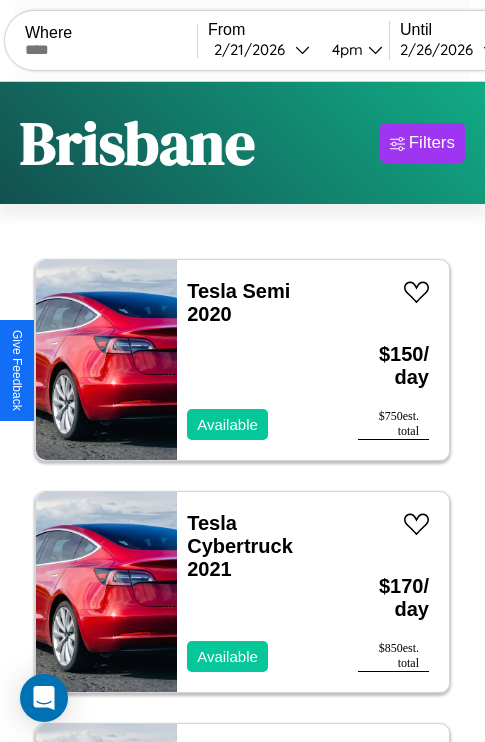 scroll, scrollTop: 95, scrollLeft: 0, axis: vertical 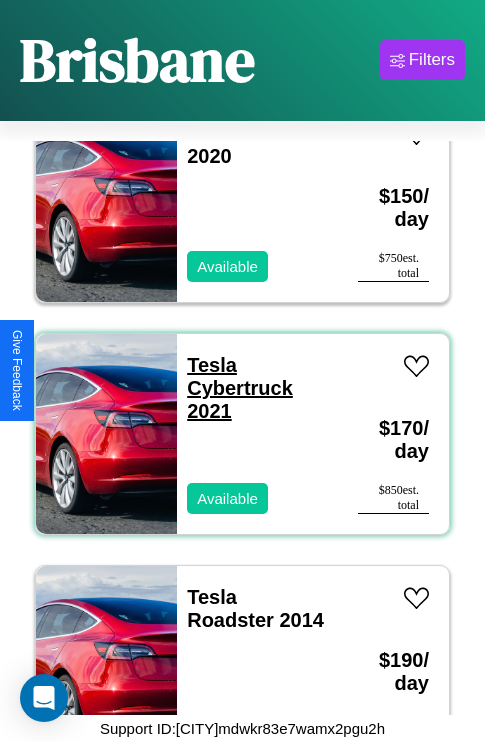 click on "Tesla   Cybertruck   2021" at bounding box center [240, 388] 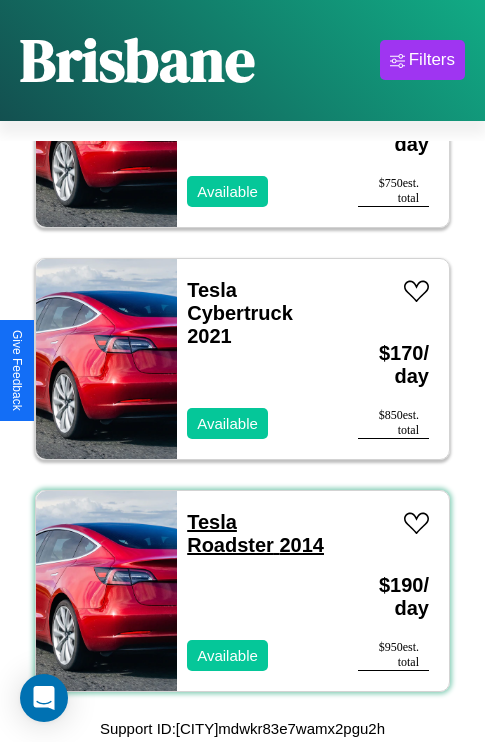 click on "Tesla   Roadster   2014" at bounding box center [255, 533] 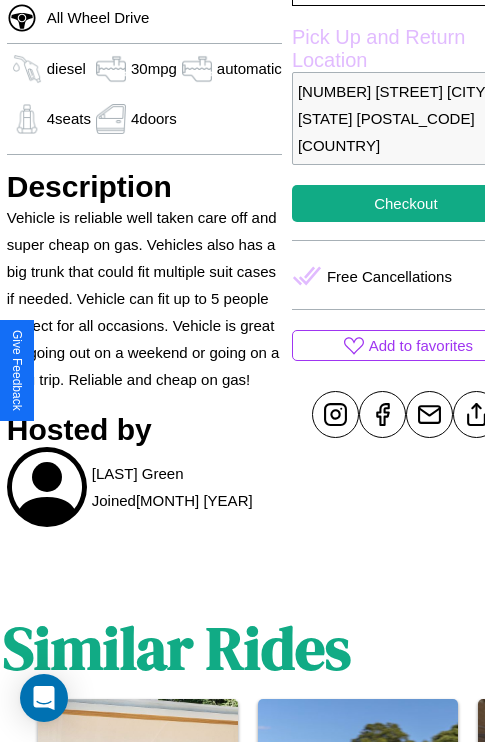 scroll, scrollTop: 619, scrollLeft: 68, axis: both 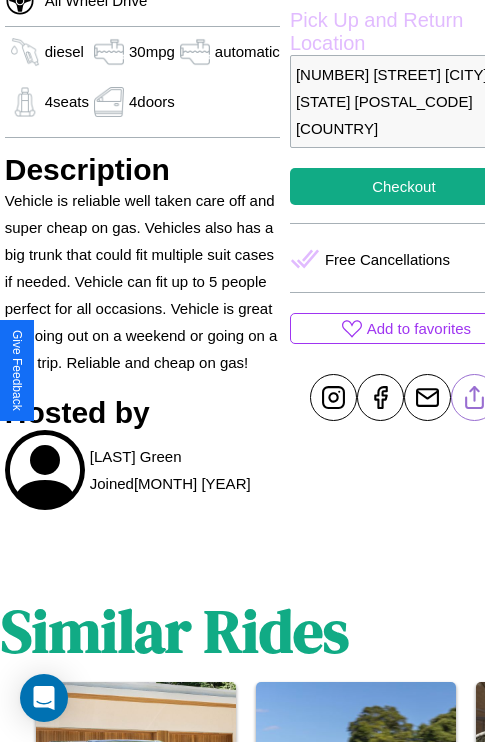 click 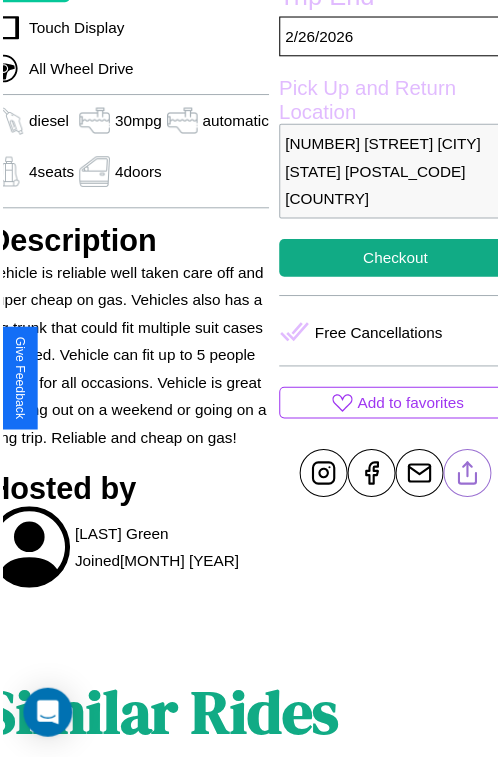 scroll, scrollTop: 550, scrollLeft: 88, axis: both 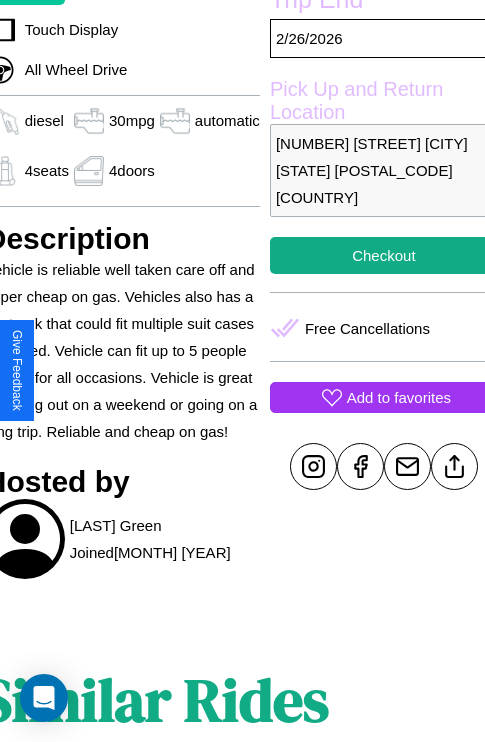 click on "Add to favorites" at bounding box center [399, 397] 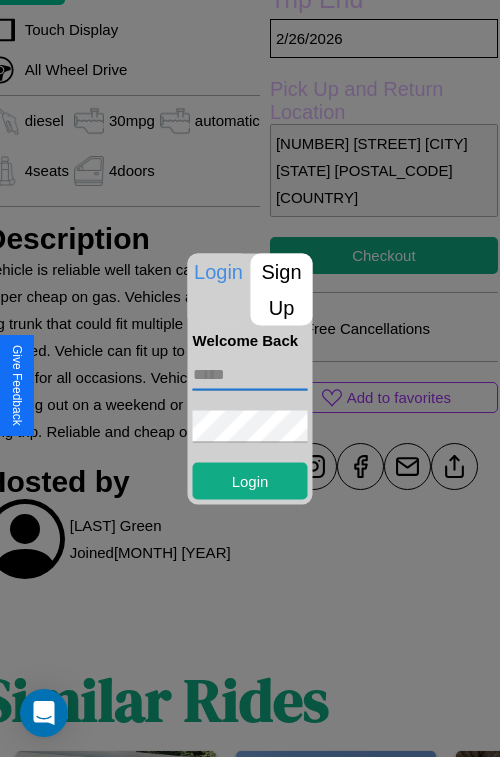 click at bounding box center (250, 374) 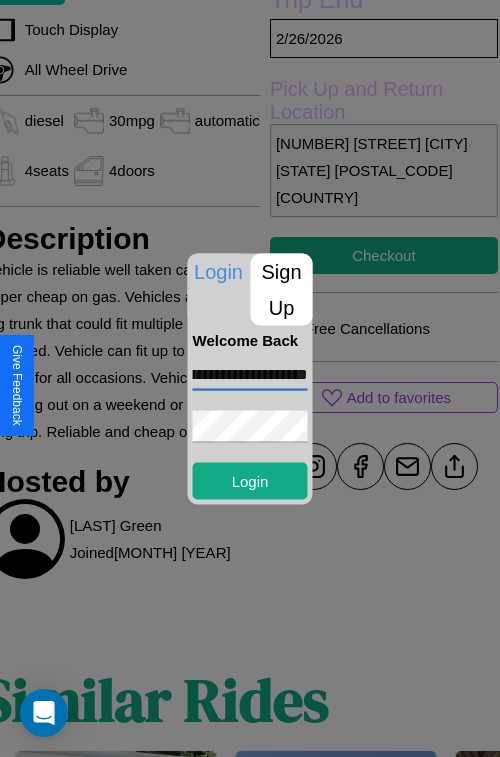 scroll, scrollTop: 0, scrollLeft: 90, axis: horizontal 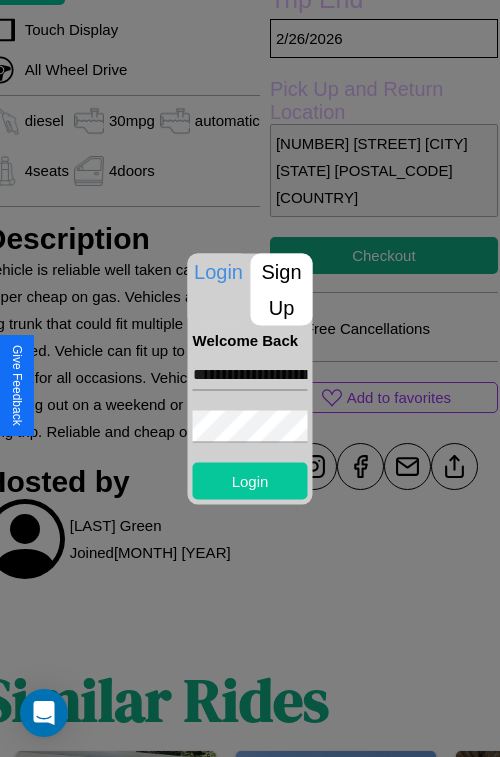 click on "Login" at bounding box center (250, 480) 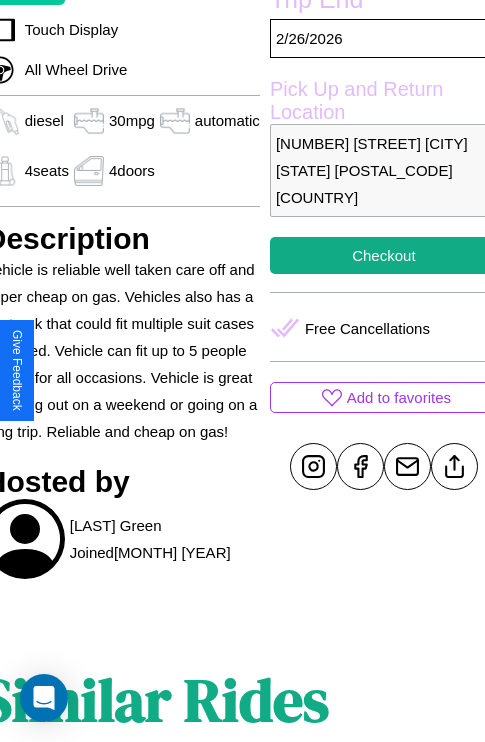 scroll, scrollTop: 550, scrollLeft: 88, axis: both 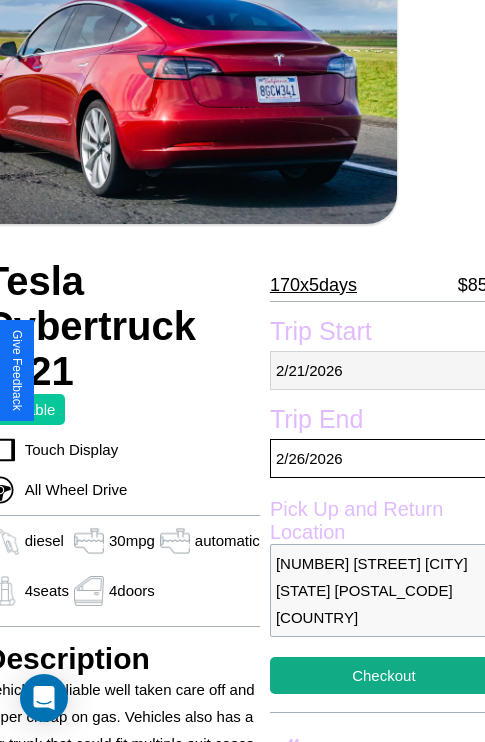 click on "[MONTH] / [DAY] / [YEAR]" at bounding box center (384, 370) 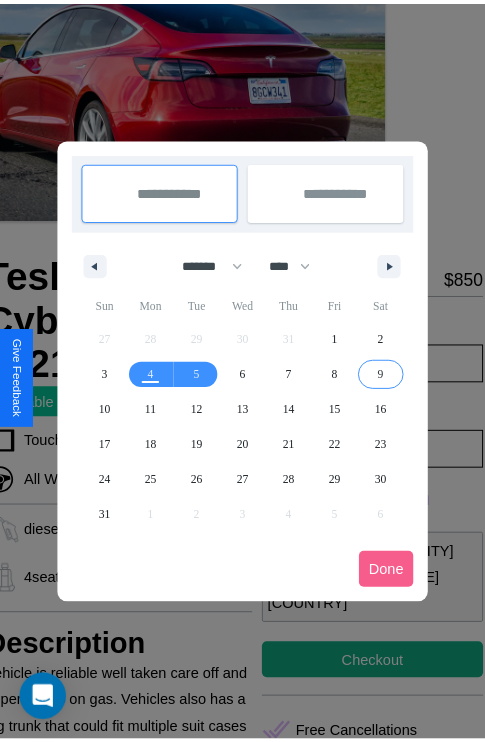 scroll, scrollTop: 0, scrollLeft: 88, axis: horizontal 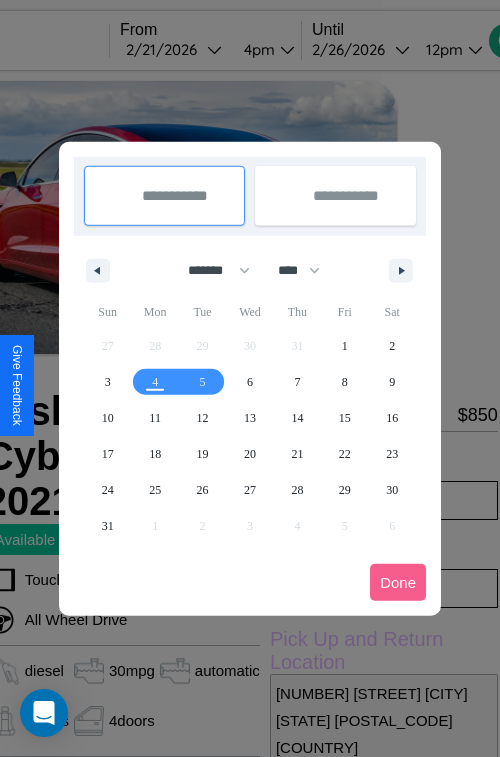 click at bounding box center [250, 378] 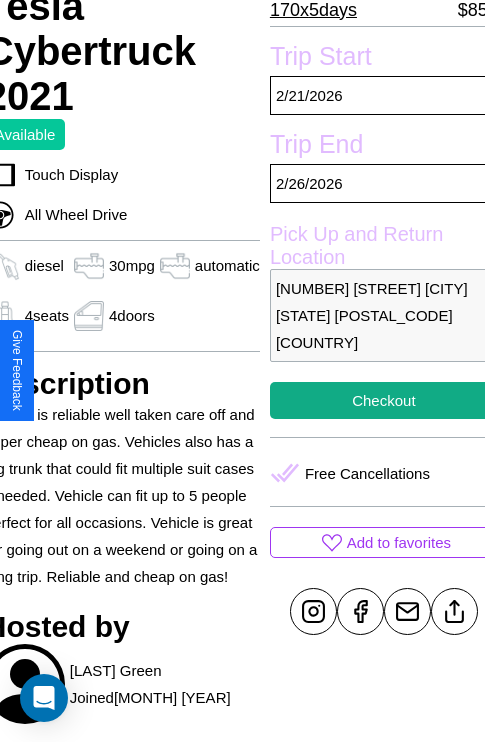 scroll, scrollTop: 408, scrollLeft: 88, axis: both 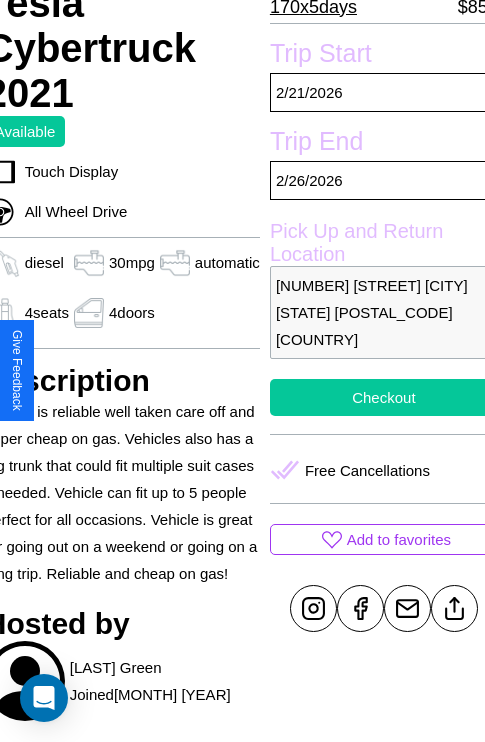 click on "Checkout" at bounding box center [384, 397] 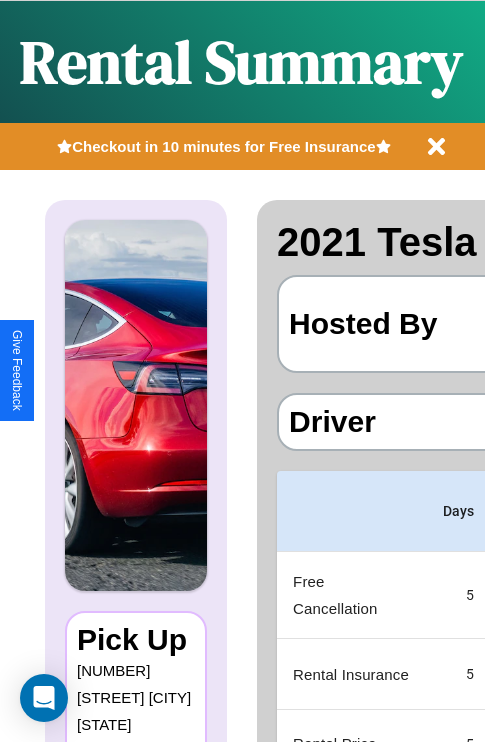 scroll, scrollTop: 0, scrollLeft: 389, axis: horizontal 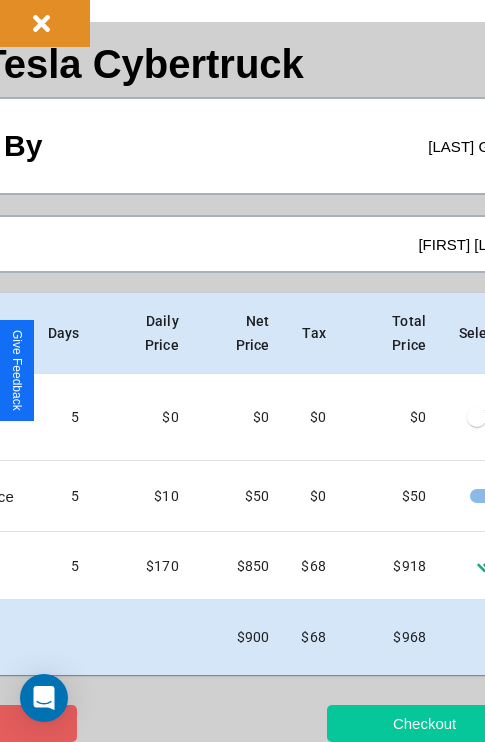 click on "Checkout" at bounding box center [424, 723] 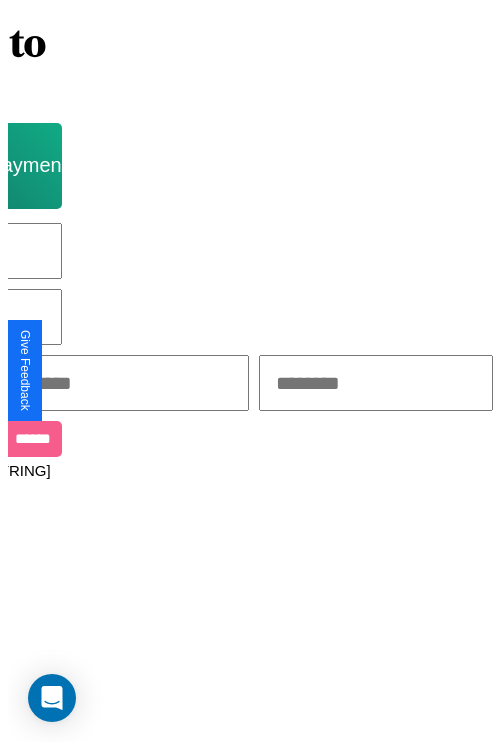 scroll, scrollTop: 0, scrollLeft: 0, axis: both 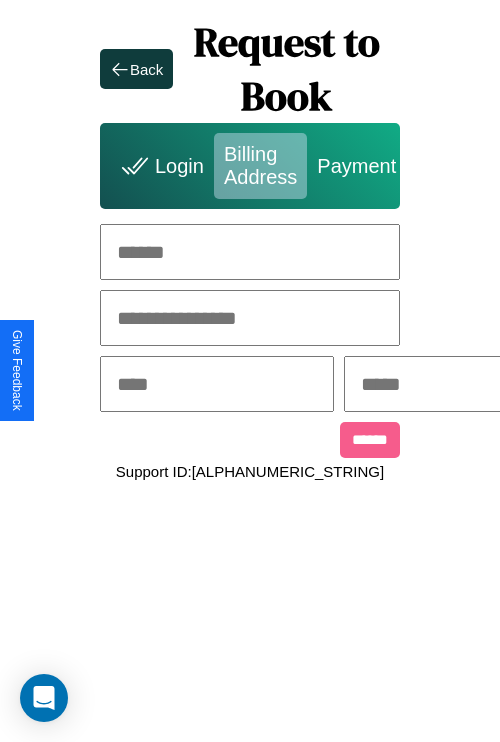 click at bounding box center [250, 252] 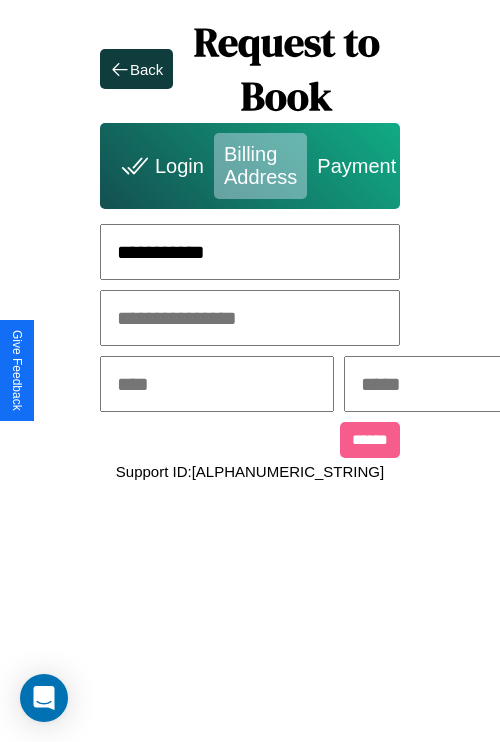 type on "**********" 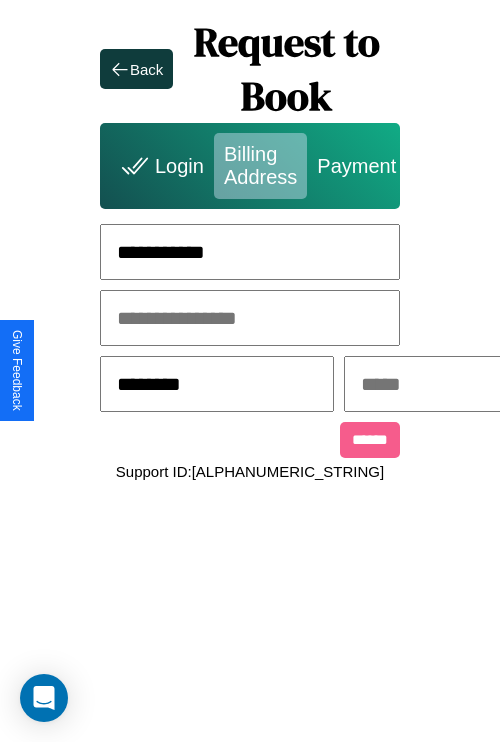 type on "********" 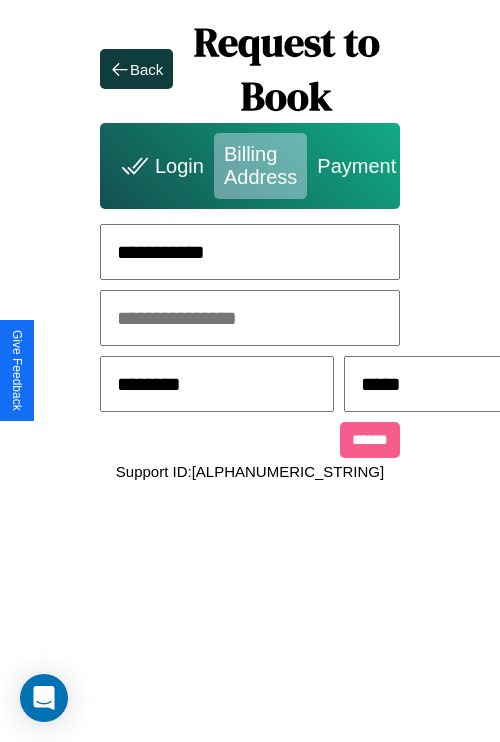 scroll, scrollTop: 0, scrollLeft: 517, axis: horizontal 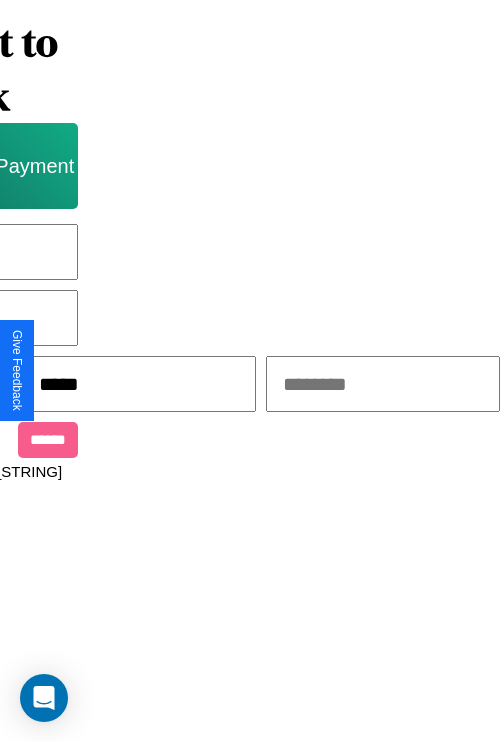 type on "*****" 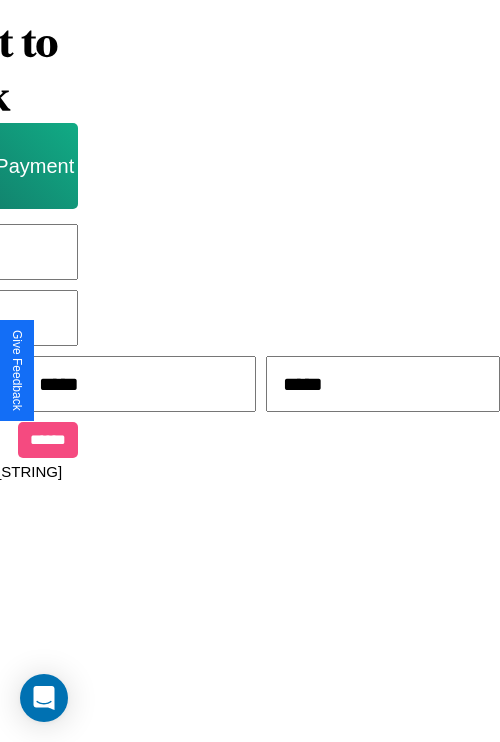 type on "*****" 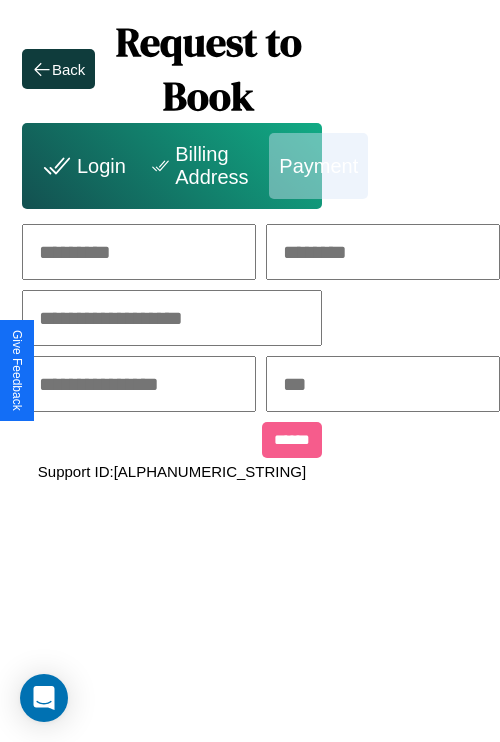 click at bounding box center (139, 252) 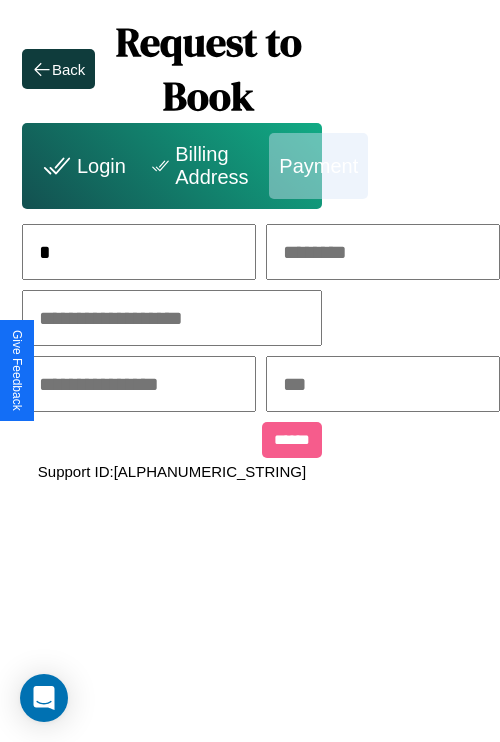 scroll, scrollTop: 0, scrollLeft: 133, axis: horizontal 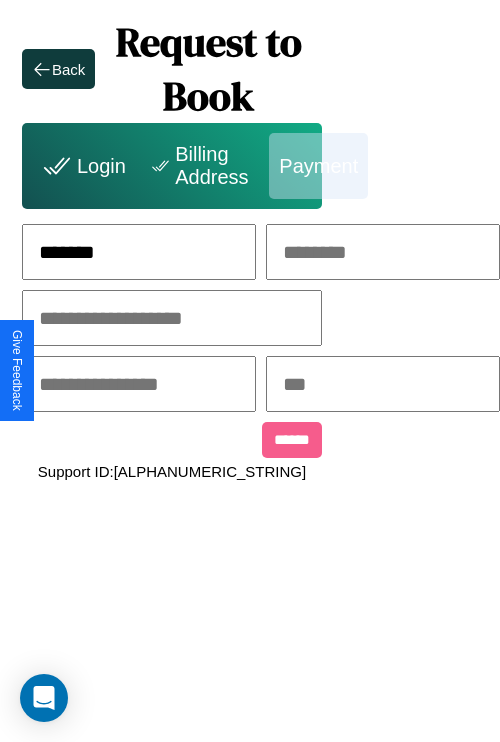 type on "*******" 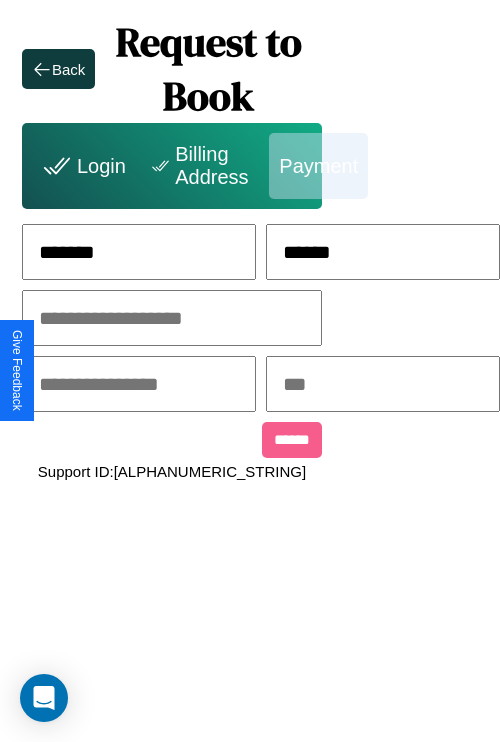 type on "******" 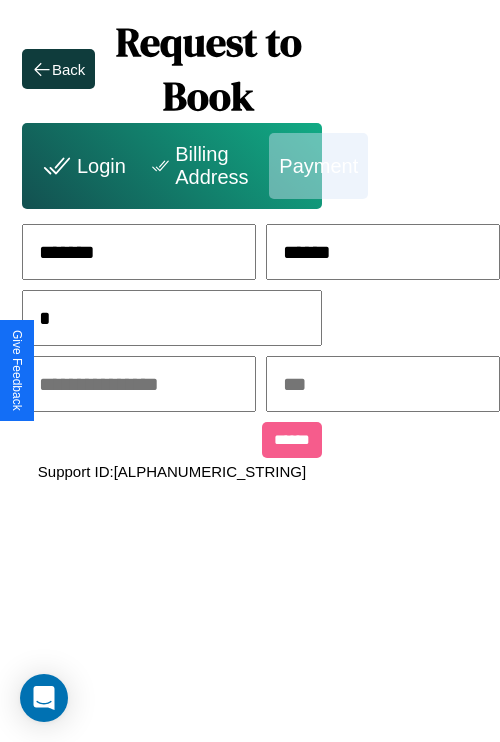 scroll, scrollTop: 0, scrollLeft: 128, axis: horizontal 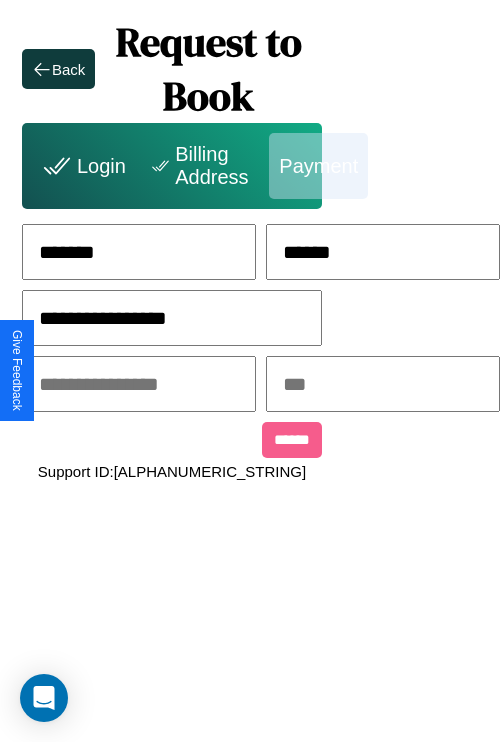 type on "**********" 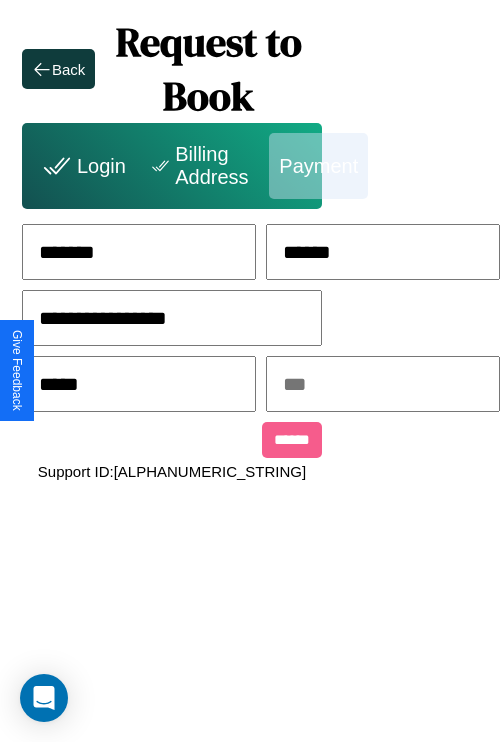 type on "*****" 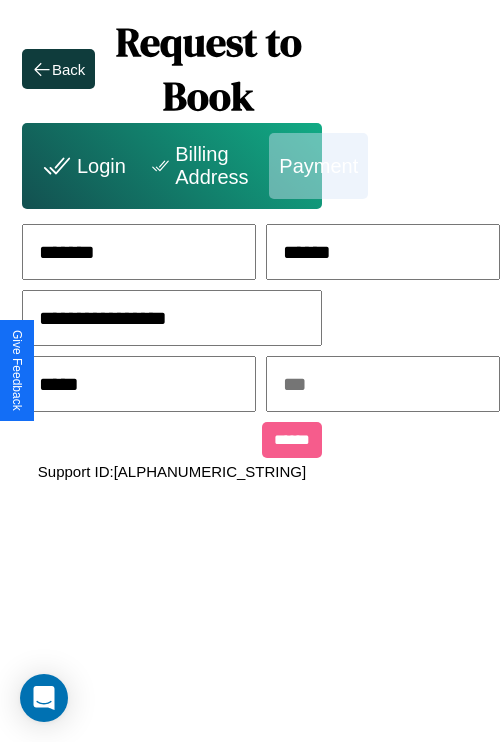 click at bounding box center (383, 384) 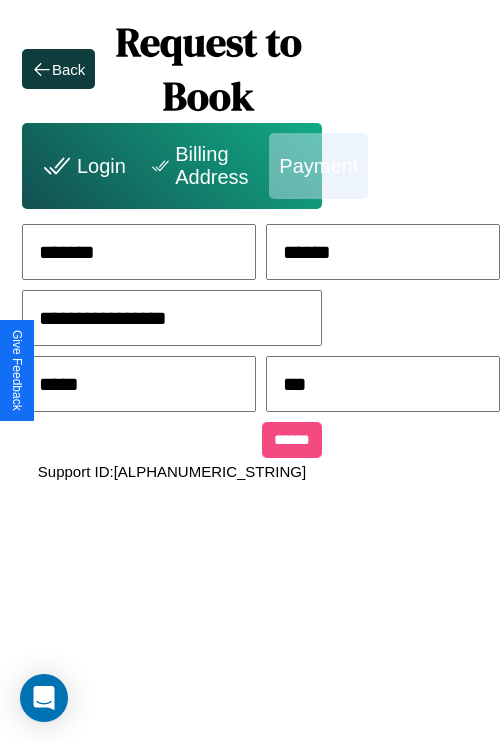 type on "***" 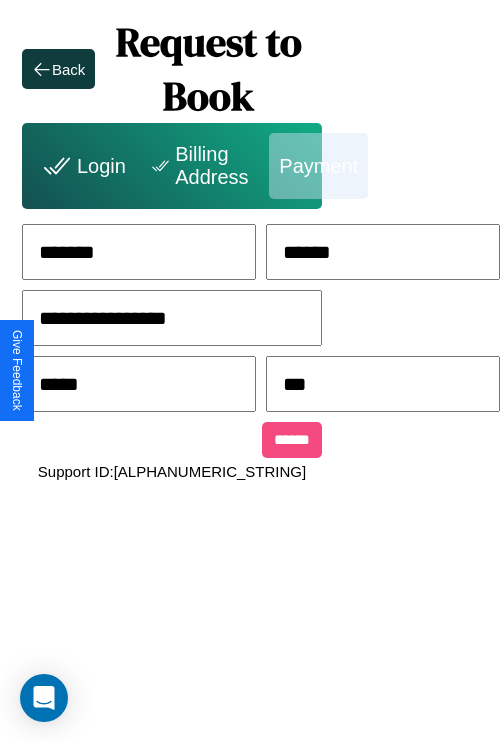 click on "******" at bounding box center (292, 440) 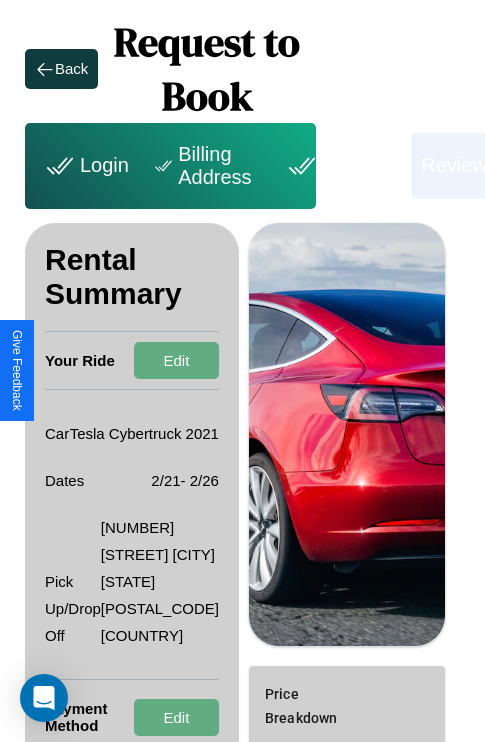 scroll, scrollTop: 355, scrollLeft: 72, axis: both 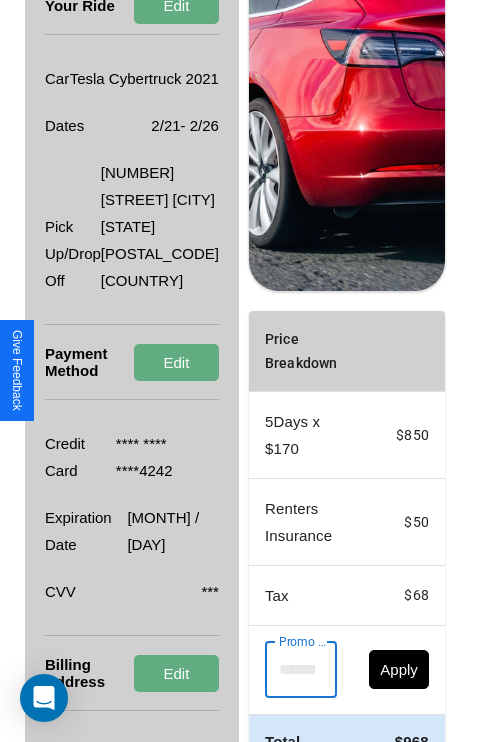 click on "Promo Code" at bounding box center [290, 670] 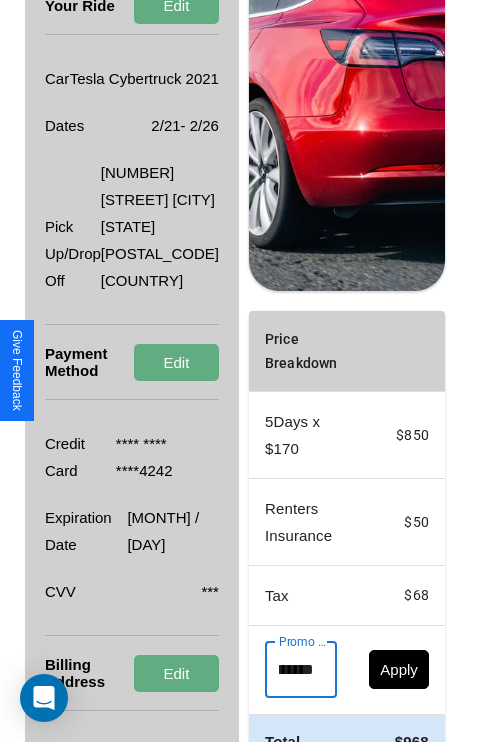 scroll, scrollTop: 0, scrollLeft: 71, axis: horizontal 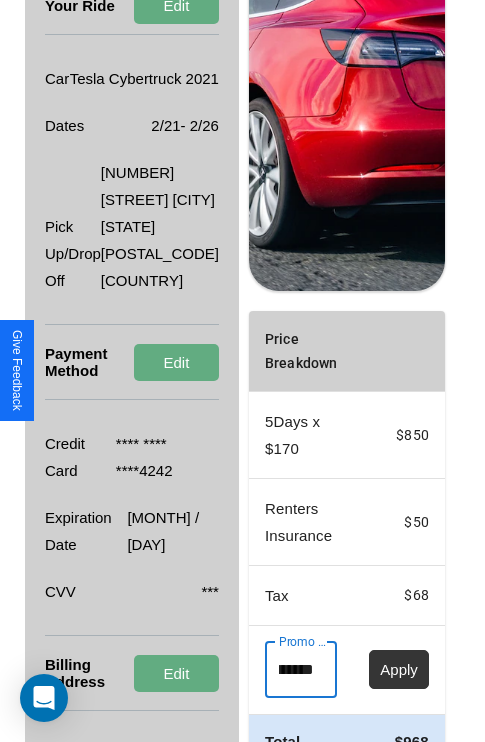 type on "**********" 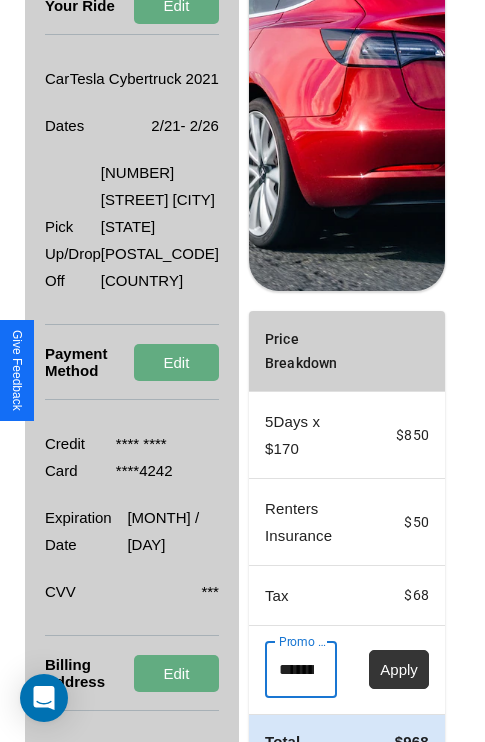 click on "Apply" at bounding box center (399, 669) 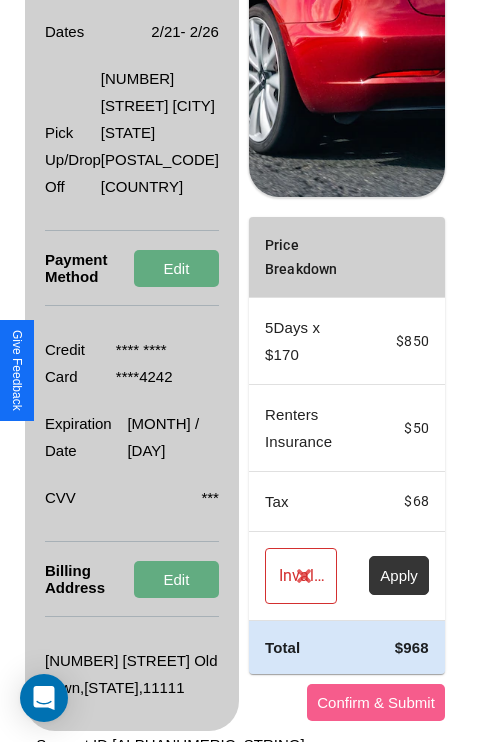 scroll, scrollTop: 509, scrollLeft: 72, axis: both 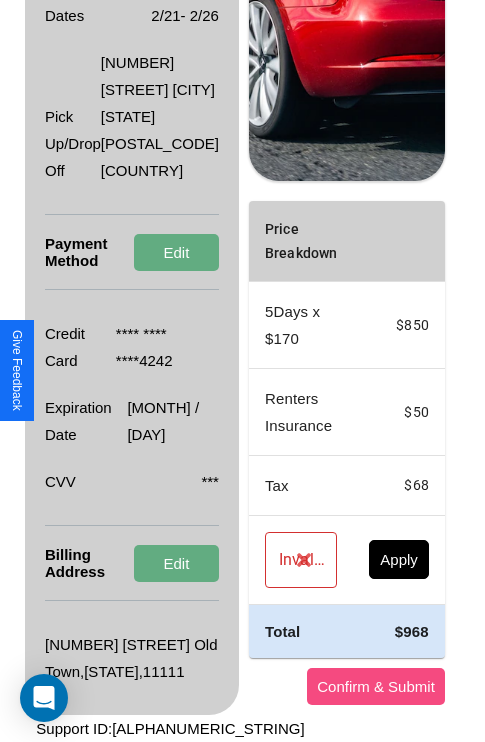 click on "Confirm & Submit" at bounding box center (376, 686) 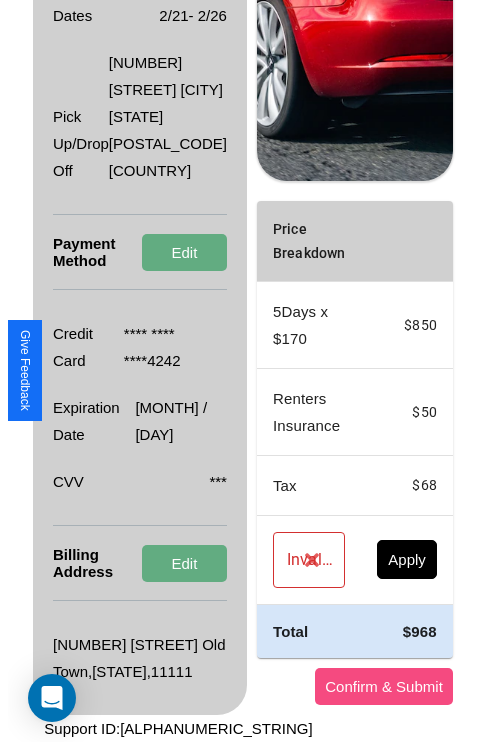 scroll, scrollTop: 0, scrollLeft: 72, axis: horizontal 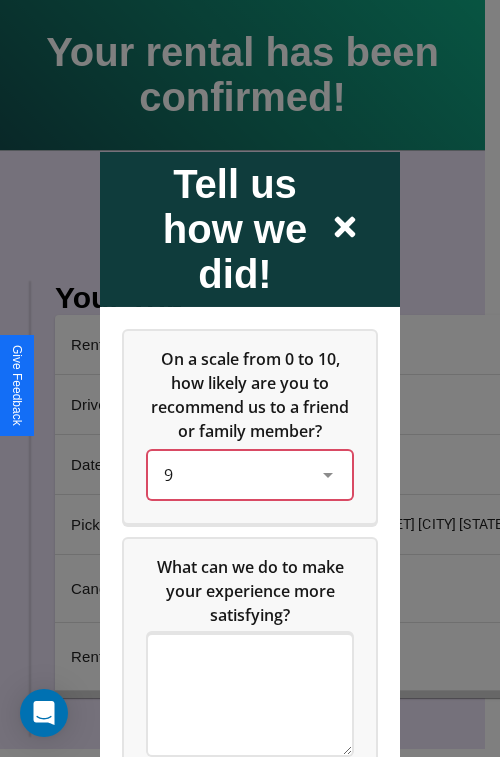 click on "9" at bounding box center (234, 474) 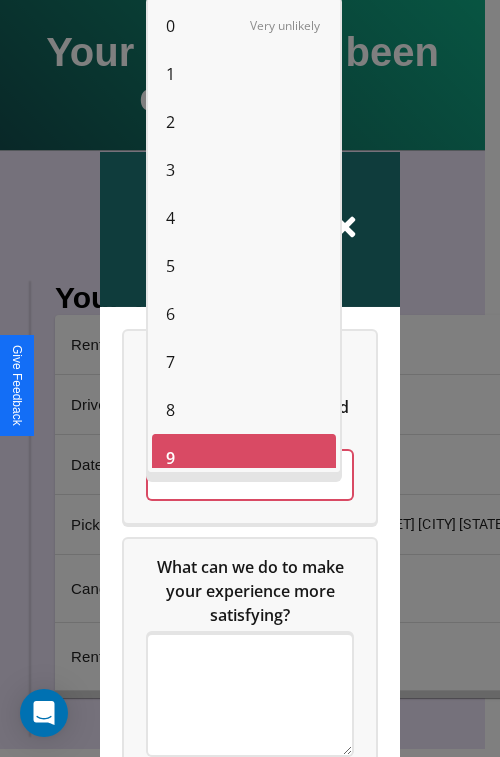 scroll, scrollTop: 14, scrollLeft: 0, axis: vertical 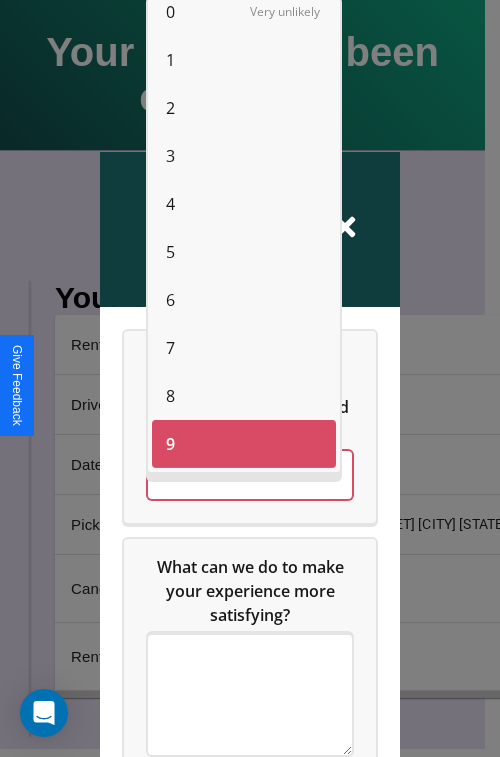 click on "8" at bounding box center [170, 396] 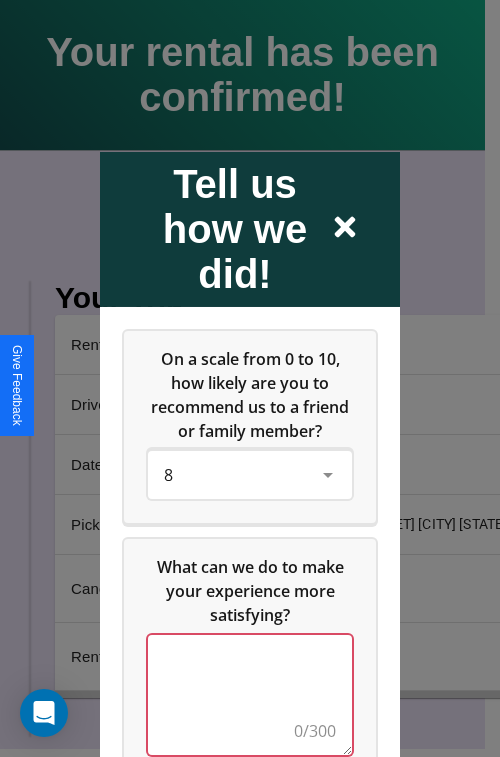click at bounding box center (250, 694) 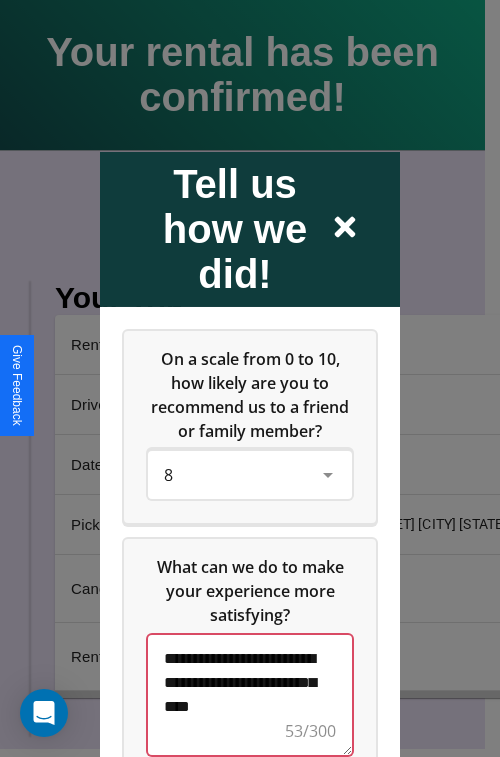 scroll, scrollTop: 5, scrollLeft: 0, axis: vertical 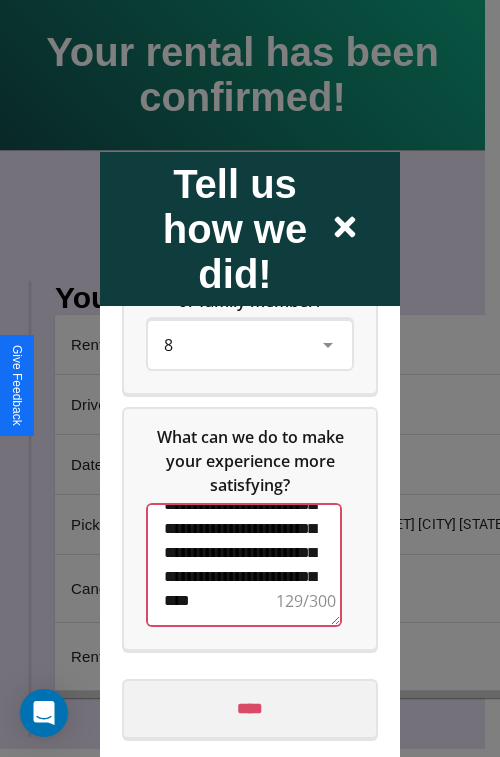 type on "**********" 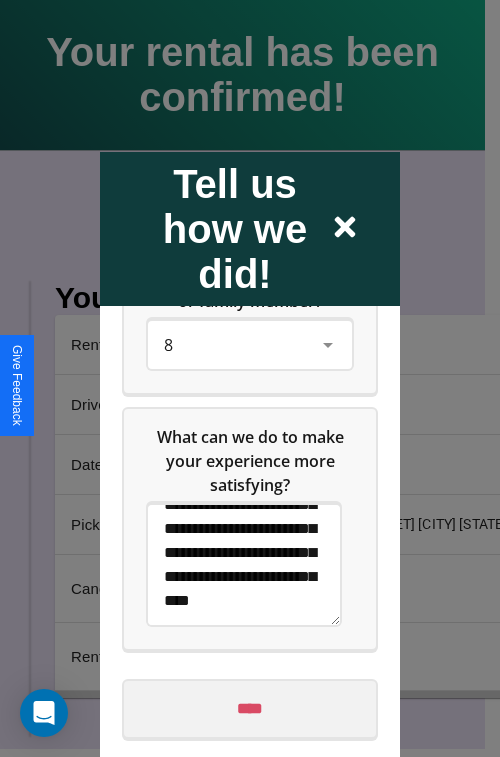 click on "****" at bounding box center [250, 708] 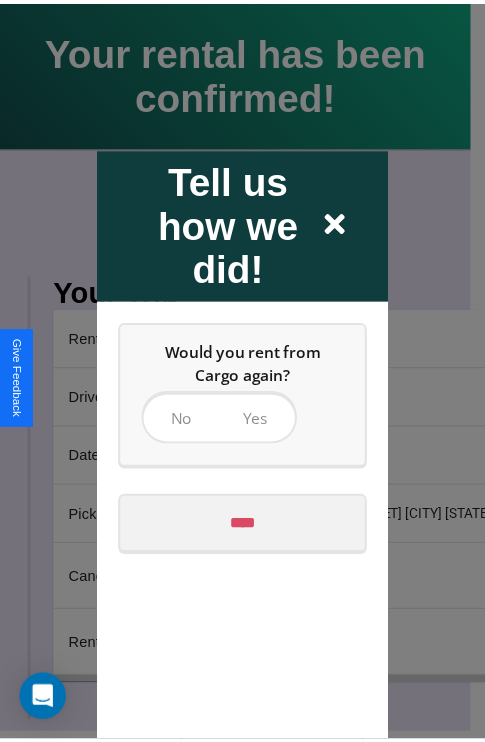 scroll, scrollTop: 0, scrollLeft: 0, axis: both 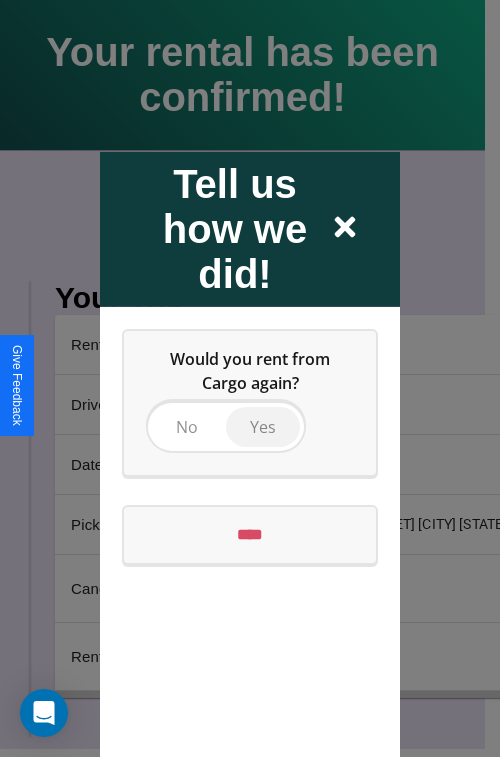 click on "Yes" at bounding box center [263, 426] 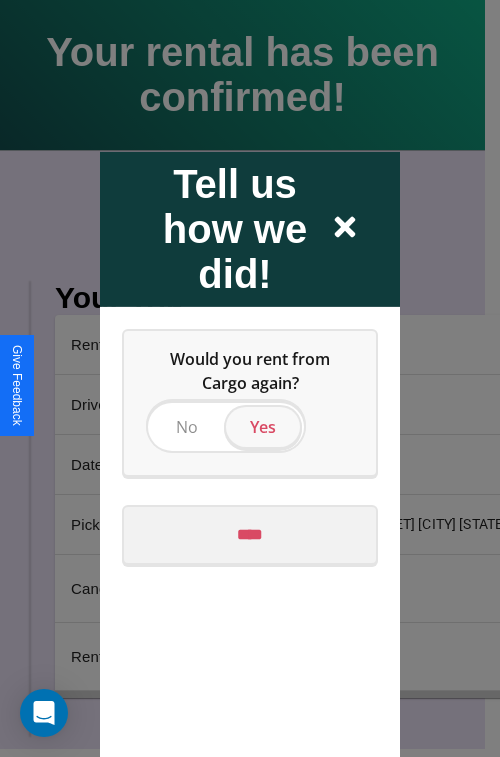 click on "****" at bounding box center (250, 534) 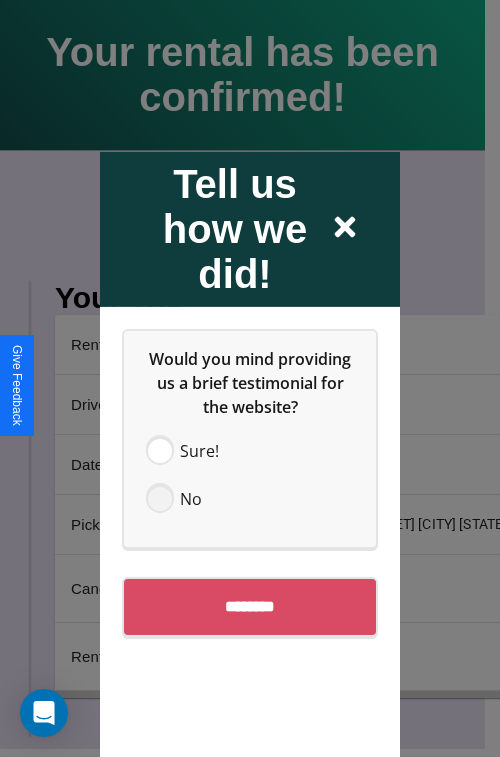 click at bounding box center [160, 498] 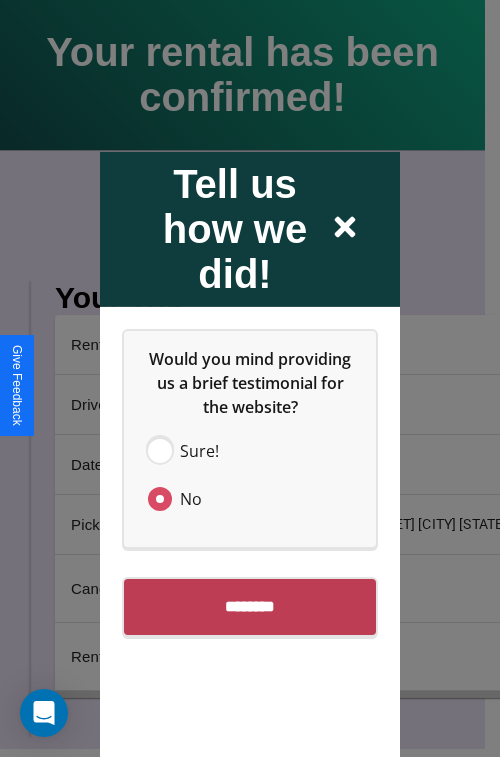 click on "********" at bounding box center [250, 606] 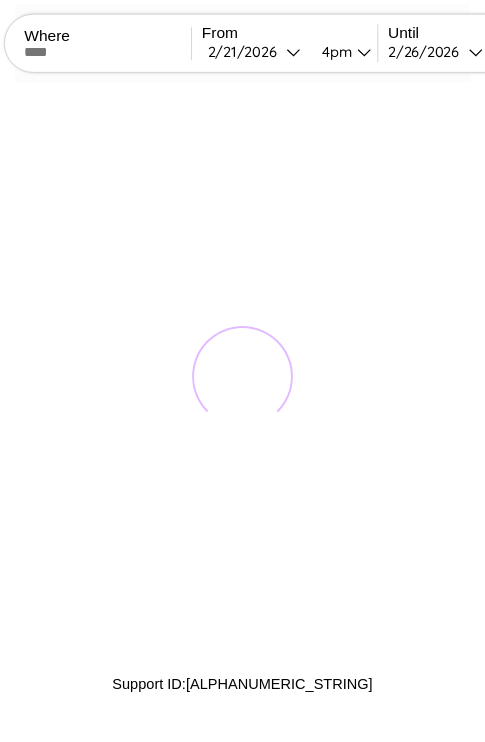 scroll, scrollTop: 0, scrollLeft: 0, axis: both 